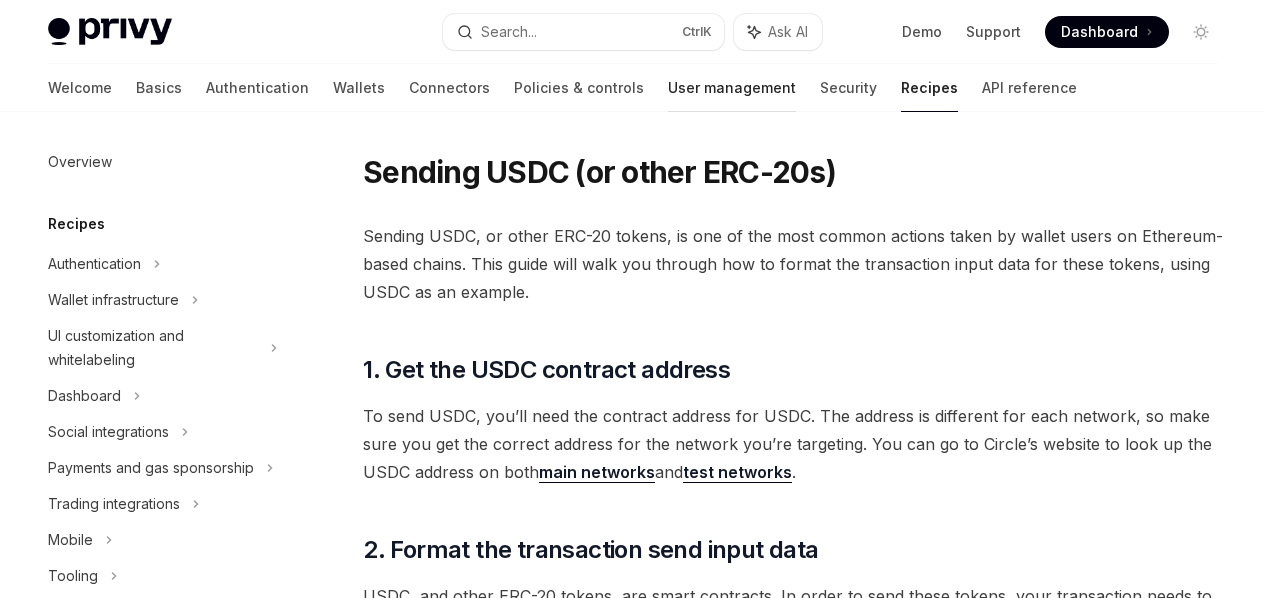 scroll, scrollTop: 0, scrollLeft: 0, axis: both 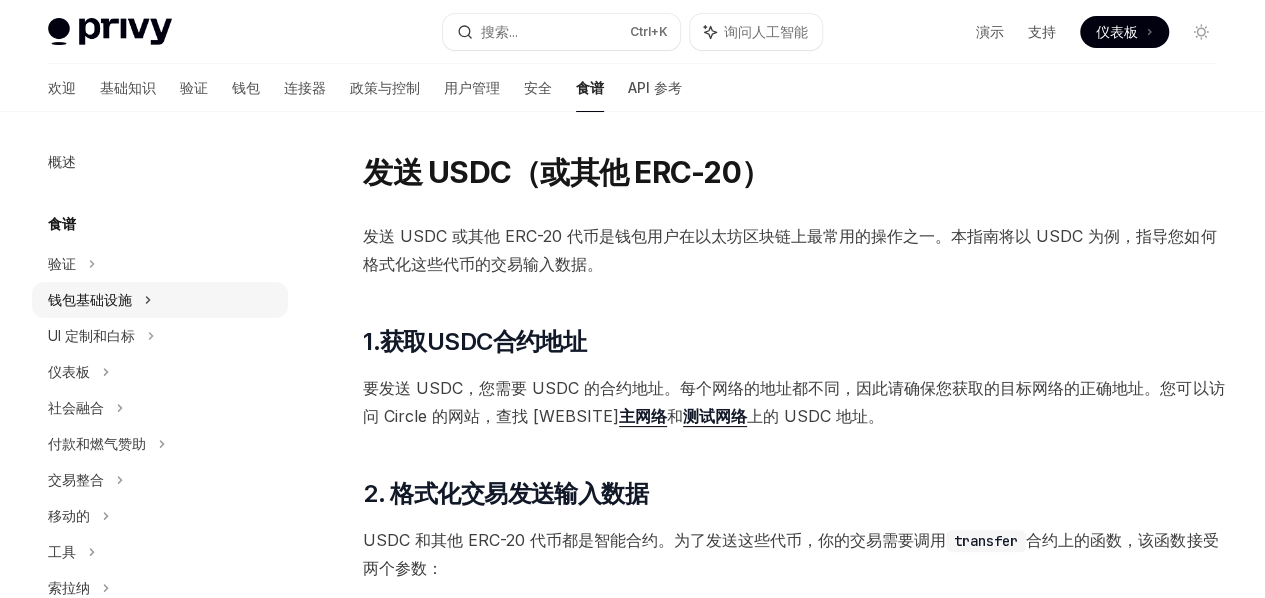click on "钱包基础设施" at bounding box center [160, 300] 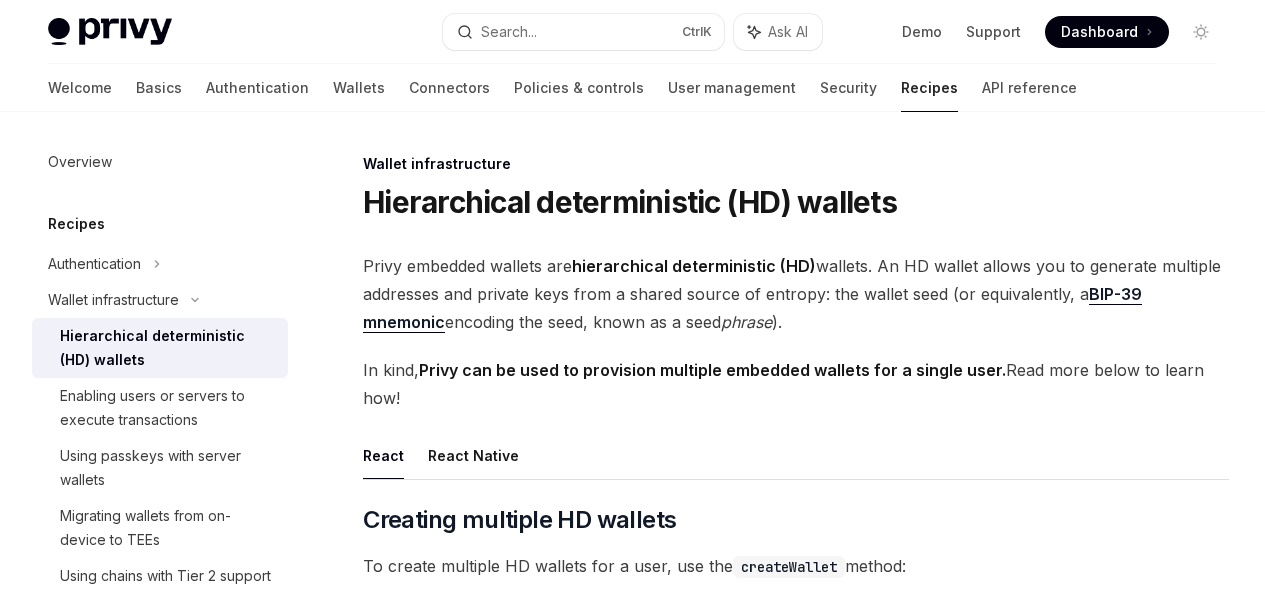 scroll, scrollTop: 0, scrollLeft: 0, axis: both 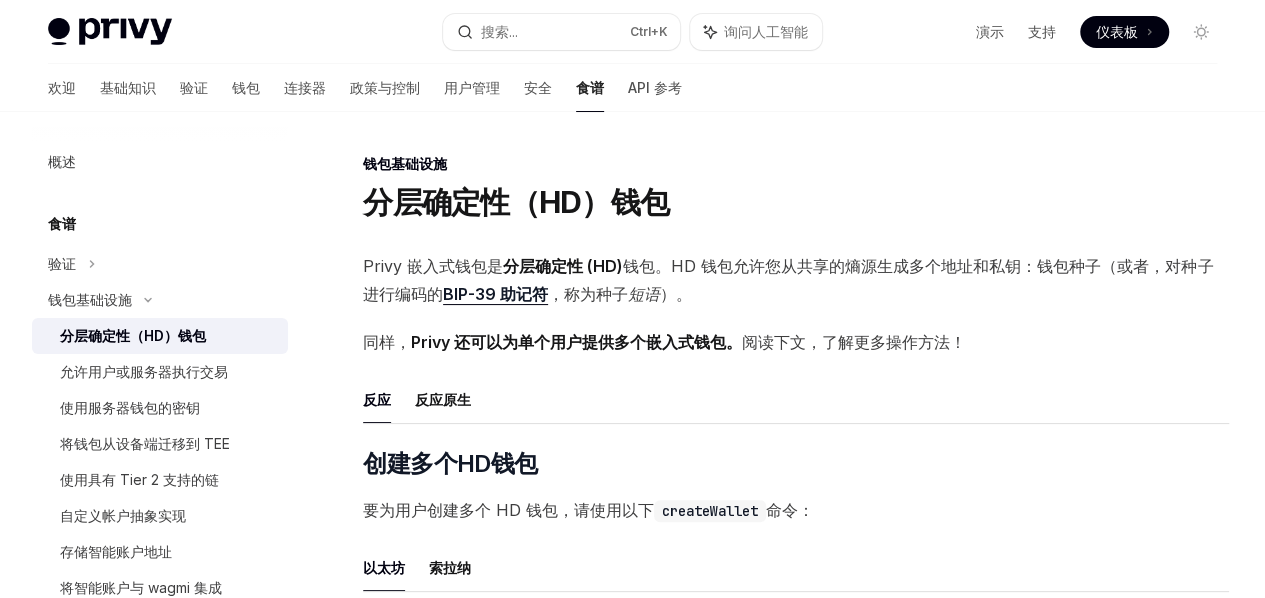 drag, startPoint x: 925, startPoint y: 161, endPoint x: 782, endPoint y: 156, distance: 143.08739 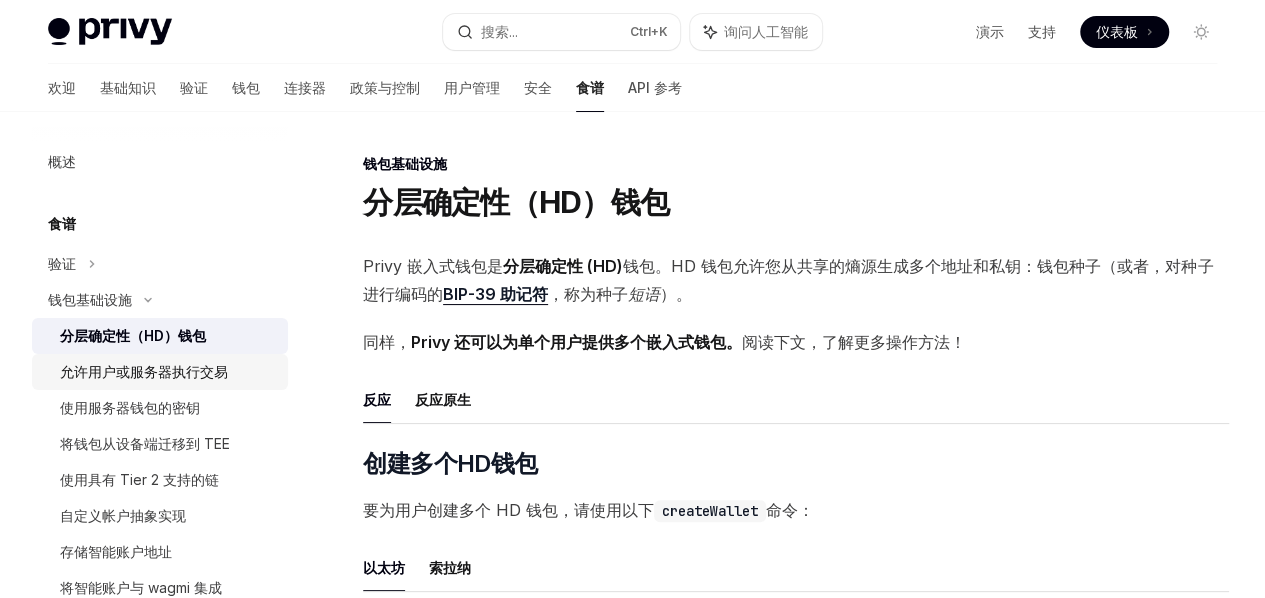 click on "允许用户或服务器执行交易" at bounding box center (144, 371) 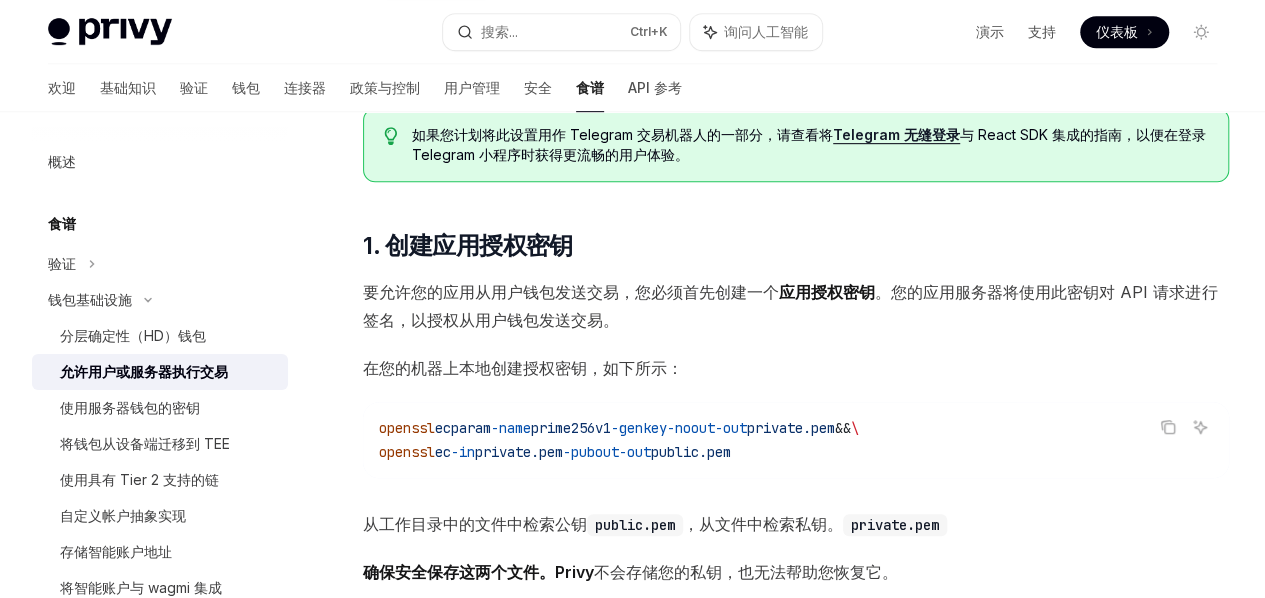scroll, scrollTop: 600, scrollLeft: 0, axis: vertical 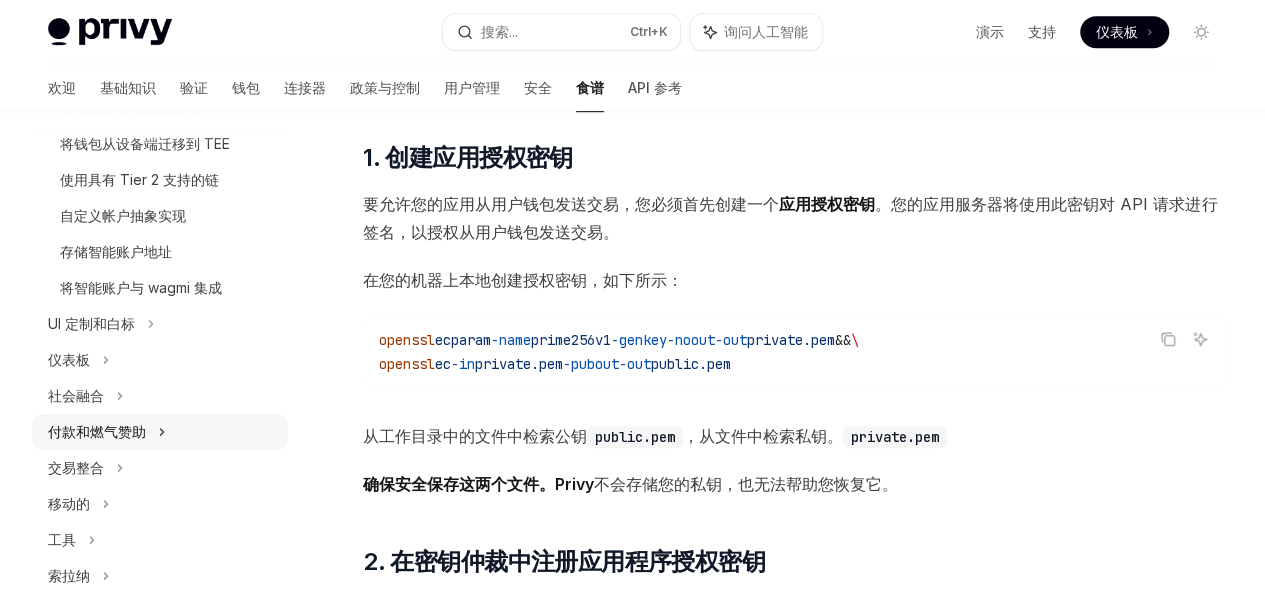 click on "付款和燃气赞助" at bounding box center [160, 432] 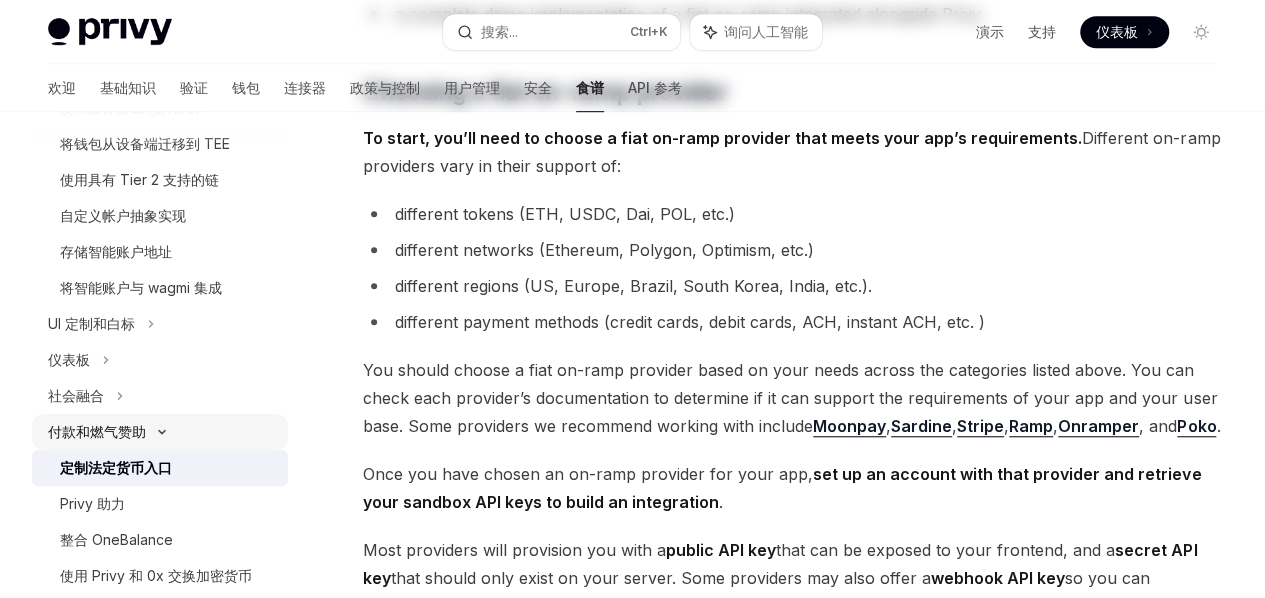 scroll, scrollTop: 0, scrollLeft: 0, axis: both 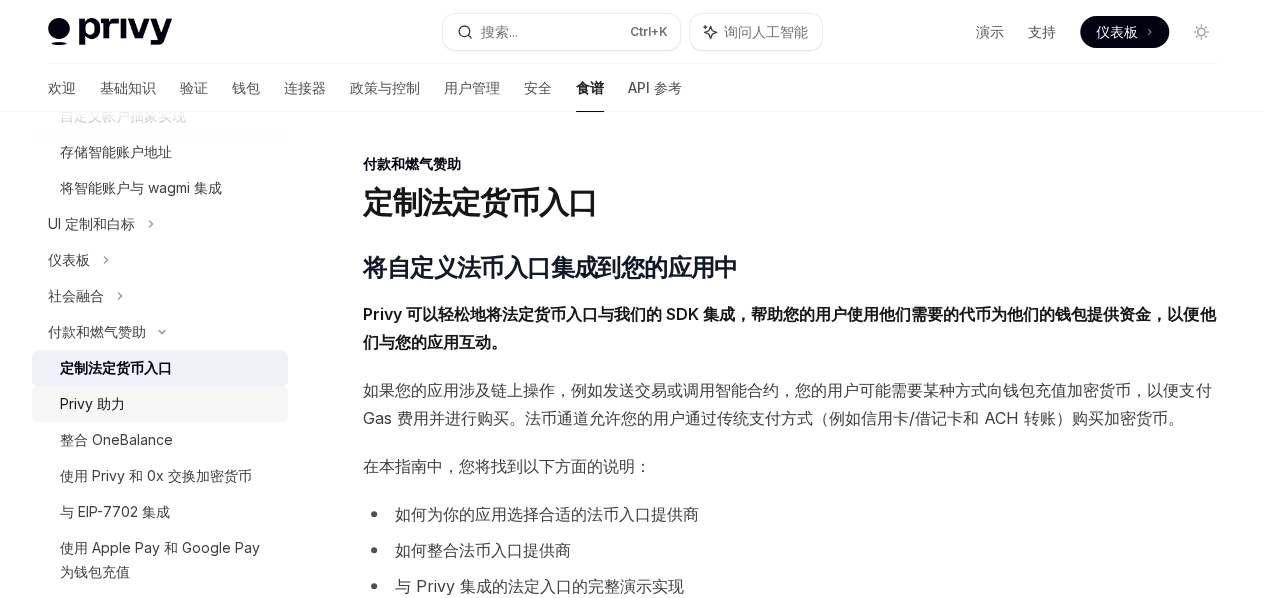 click on "Privy 助力" at bounding box center [168, 404] 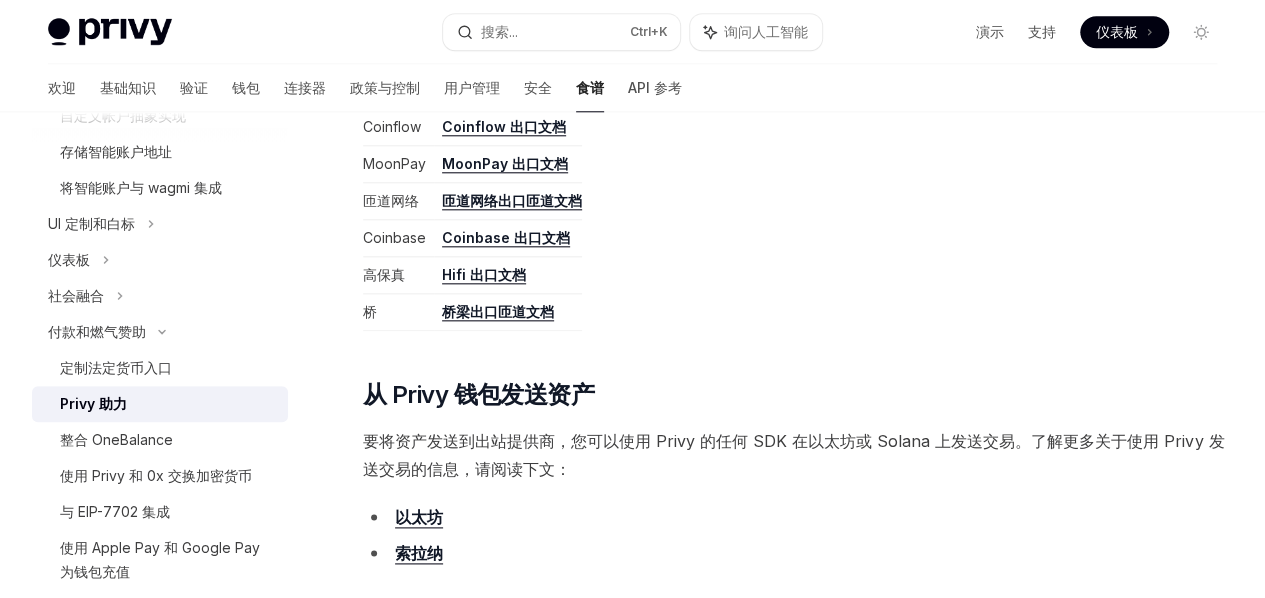 scroll, scrollTop: 1100, scrollLeft: 0, axis: vertical 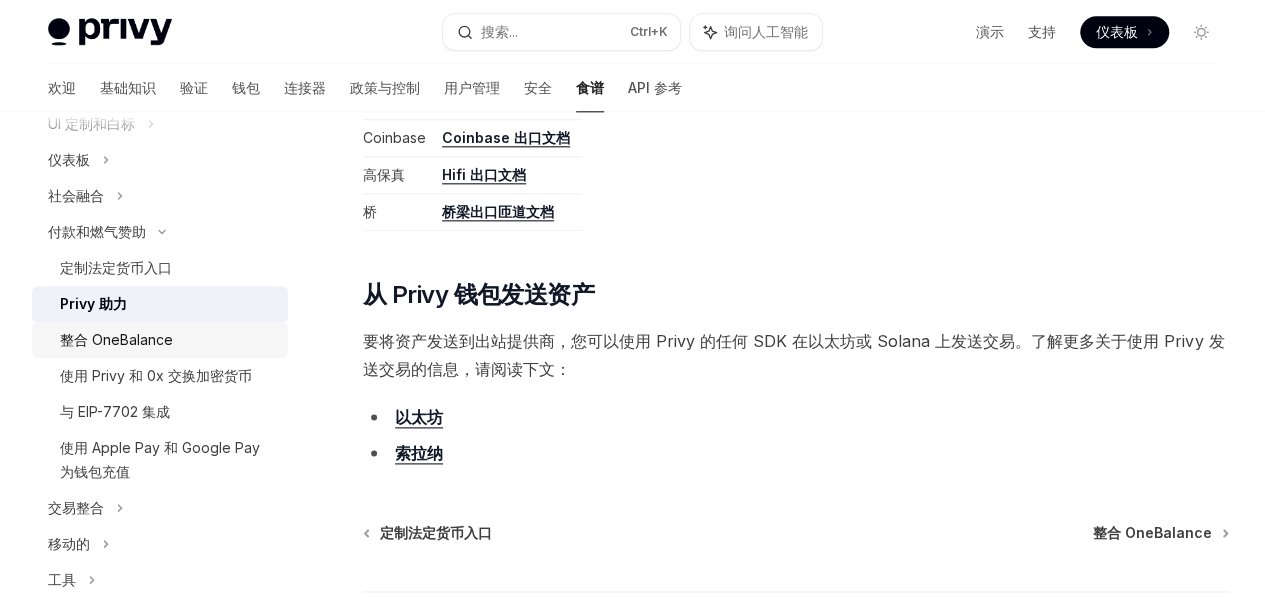 click on "整合 OneBalance" at bounding box center (116, 339) 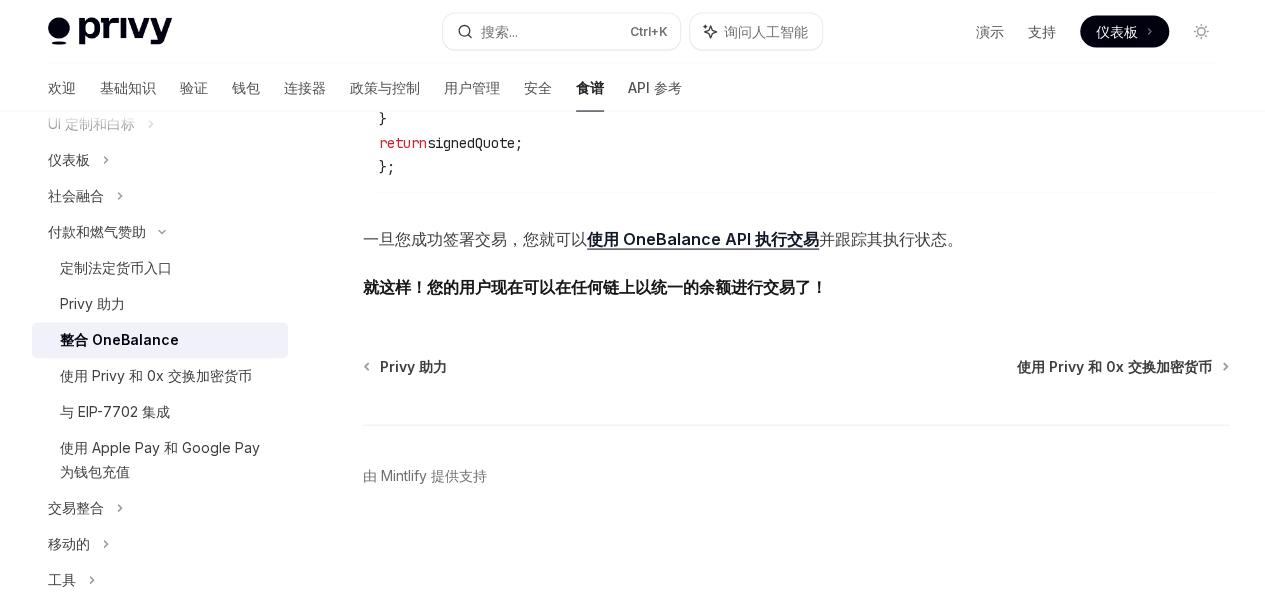 scroll, scrollTop: 2100, scrollLeft: 0, axis: vertical 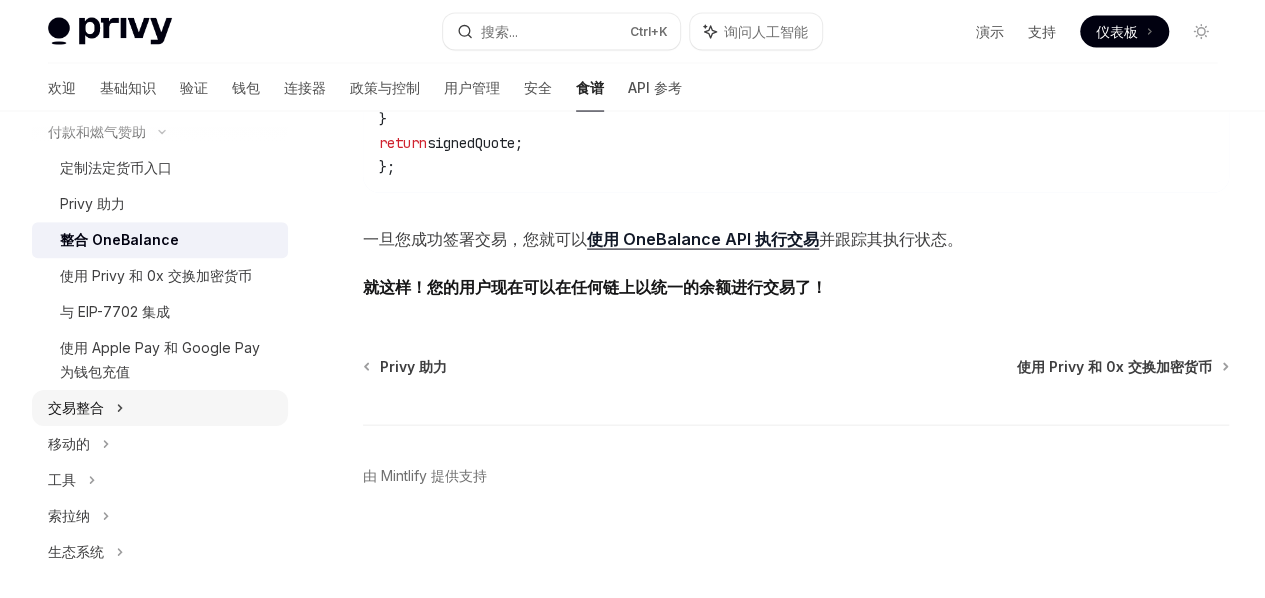 click on "交易整合" at bounding box center [160, 408] 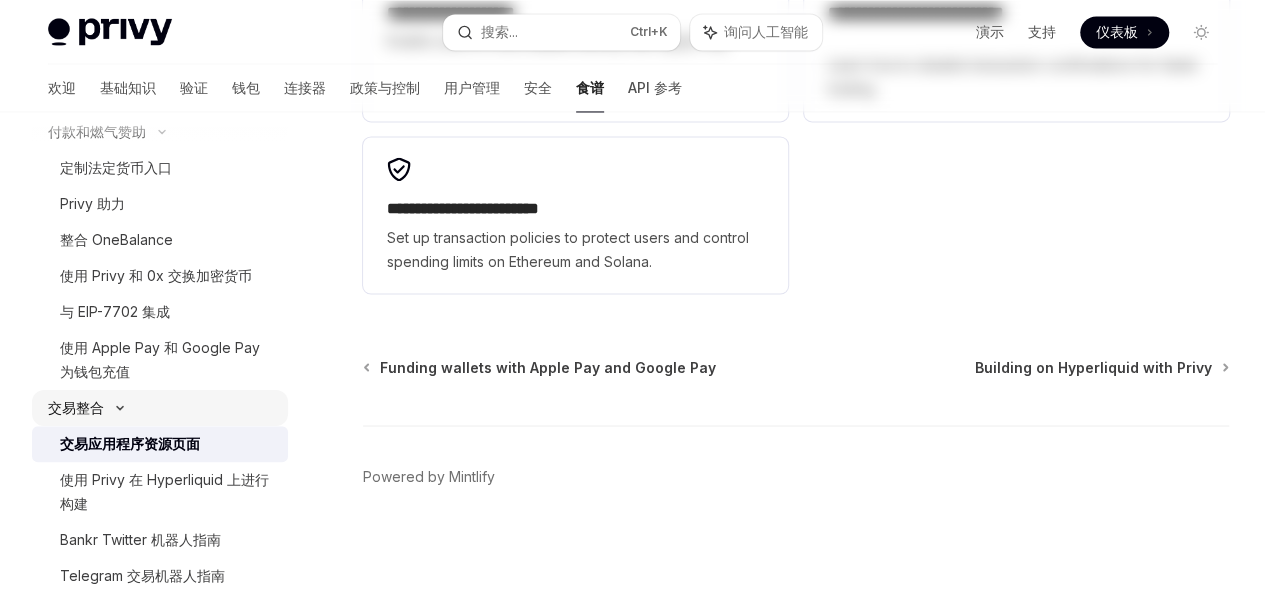 scroll, scrollTop: 0, scrollLeft: 0, axis: both 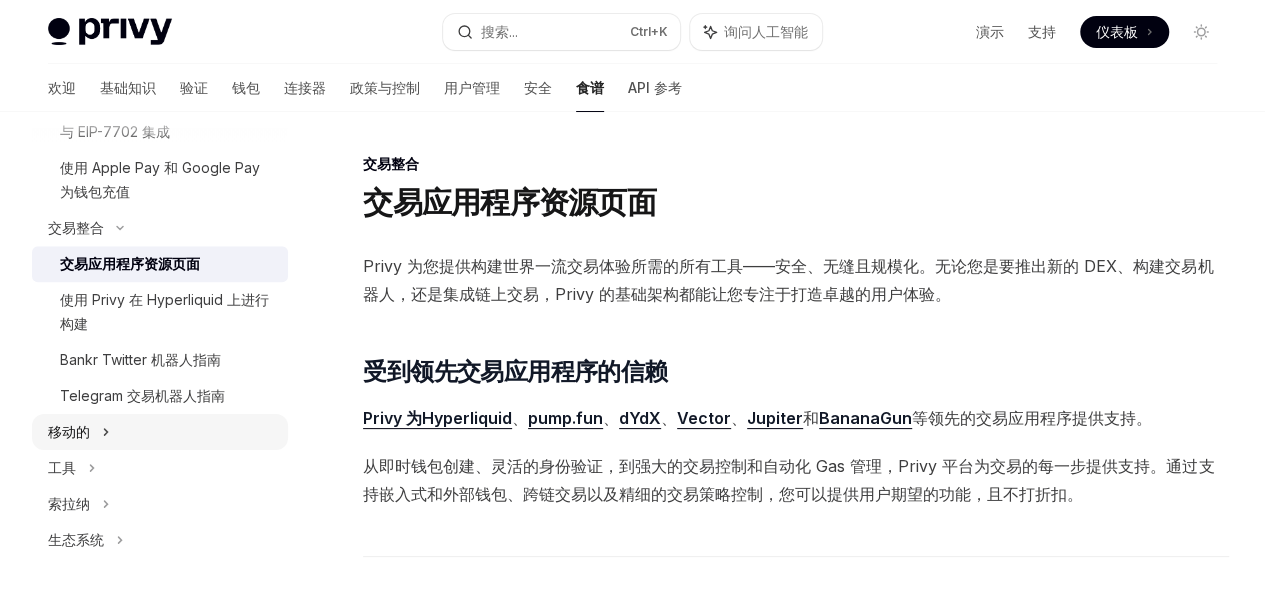 click 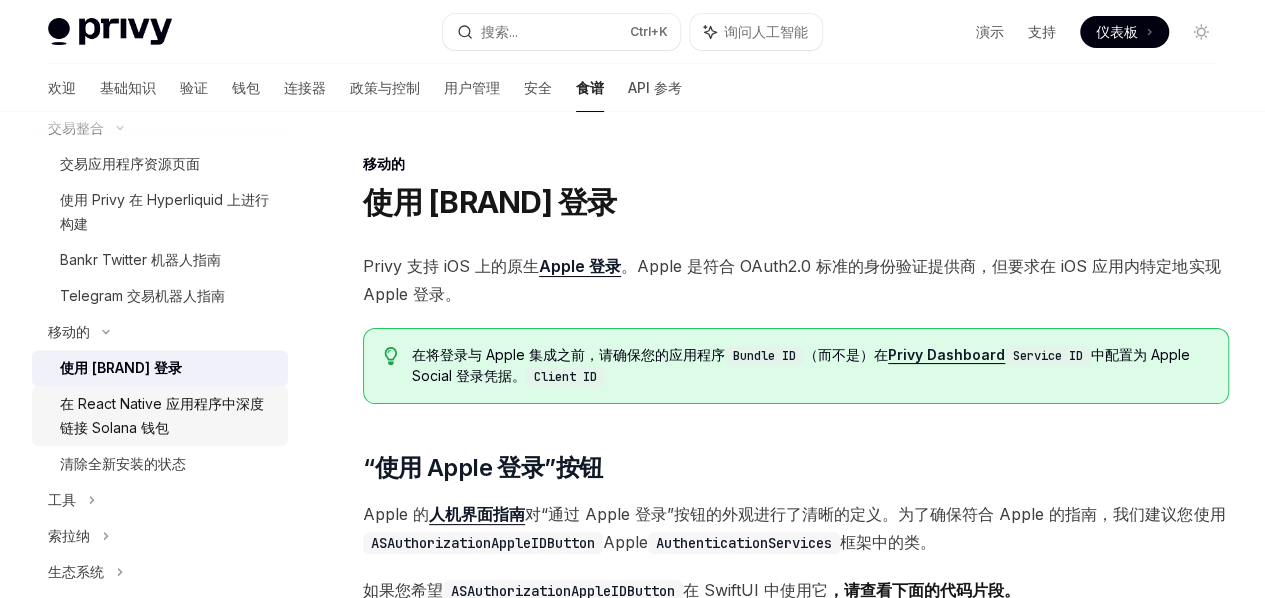 scroll, scrollTop: 912, scrollLeft: 0, axis: vertical 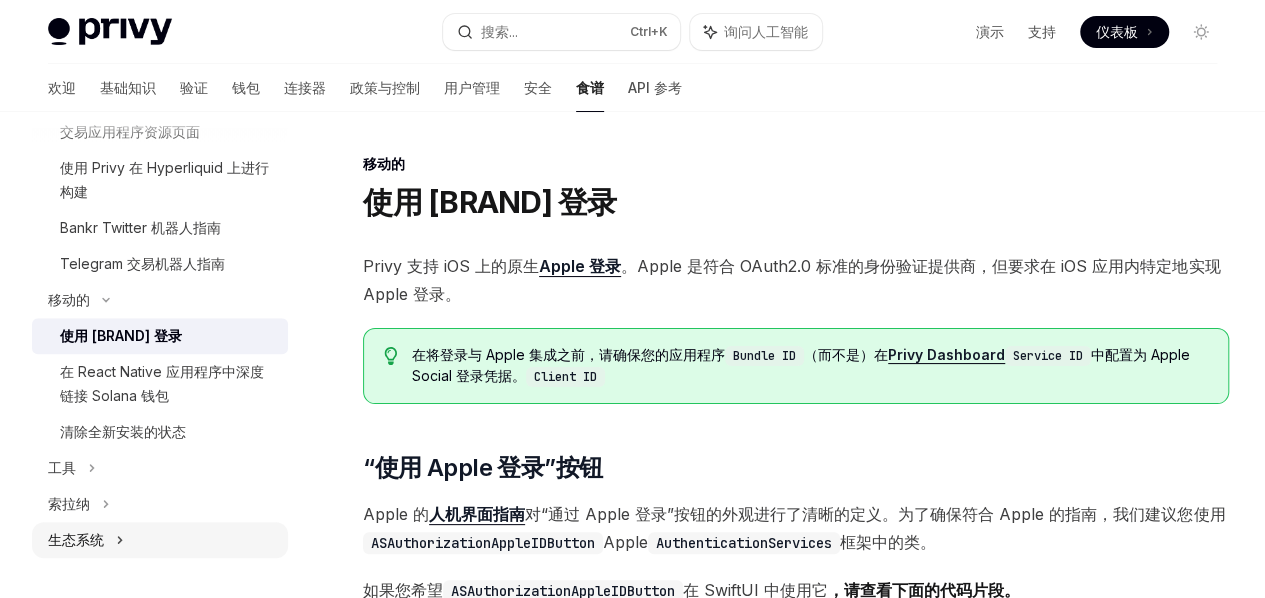 click 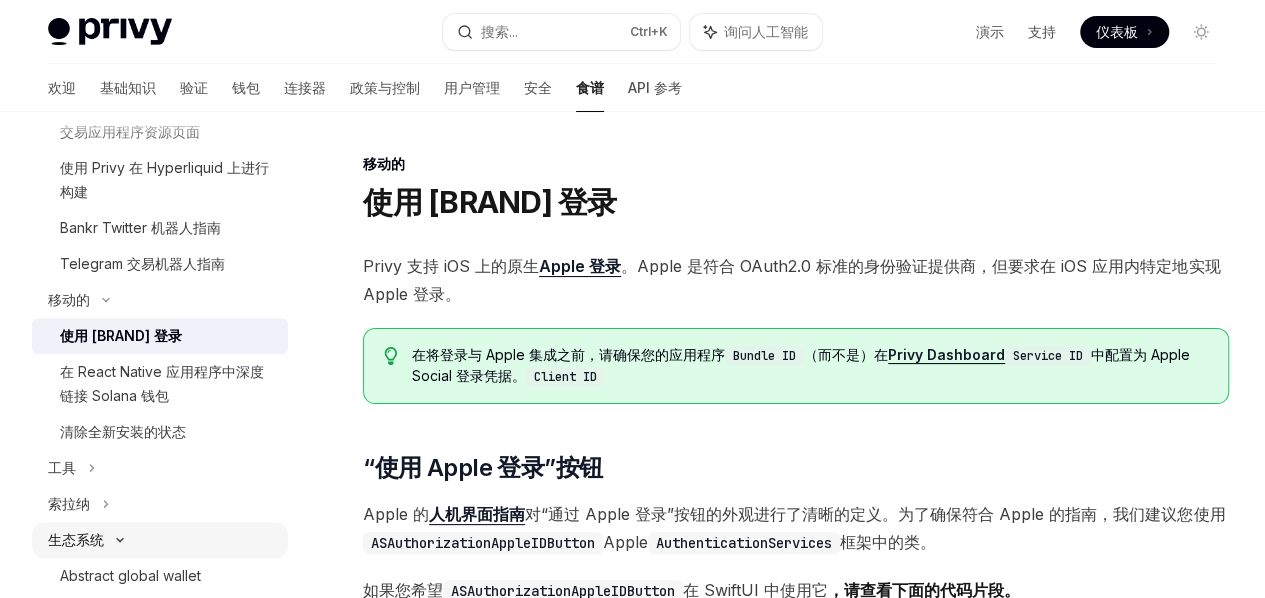 type on "*" 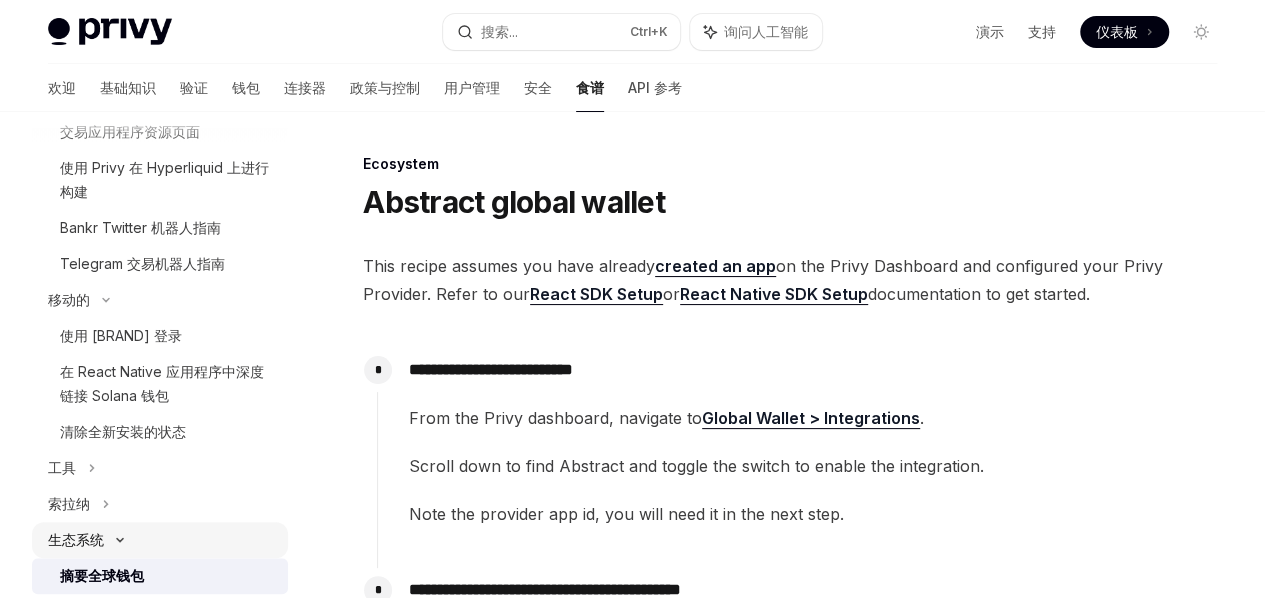 scroll, scrollTop: 948, scrollLeft: 0, axis: vertical 